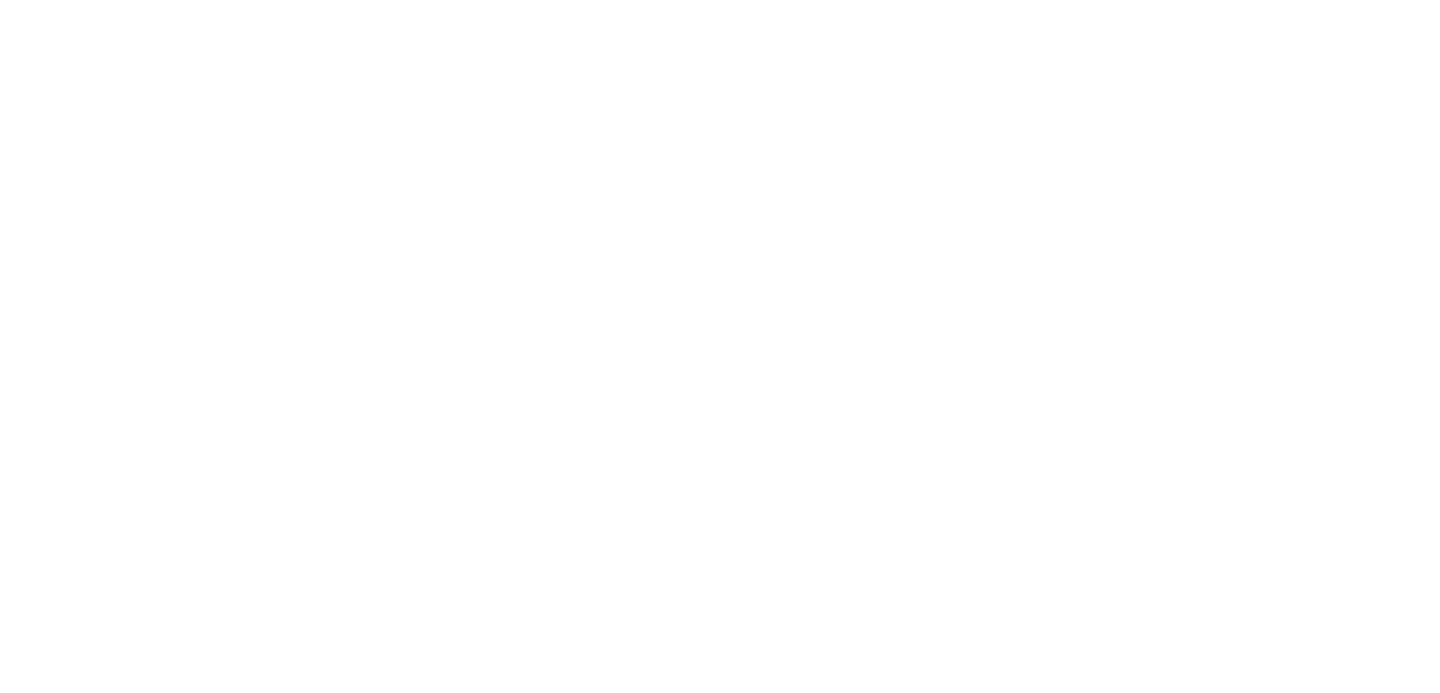 scroll, scrollTop: 0, scrollLeft: 0, axis: both 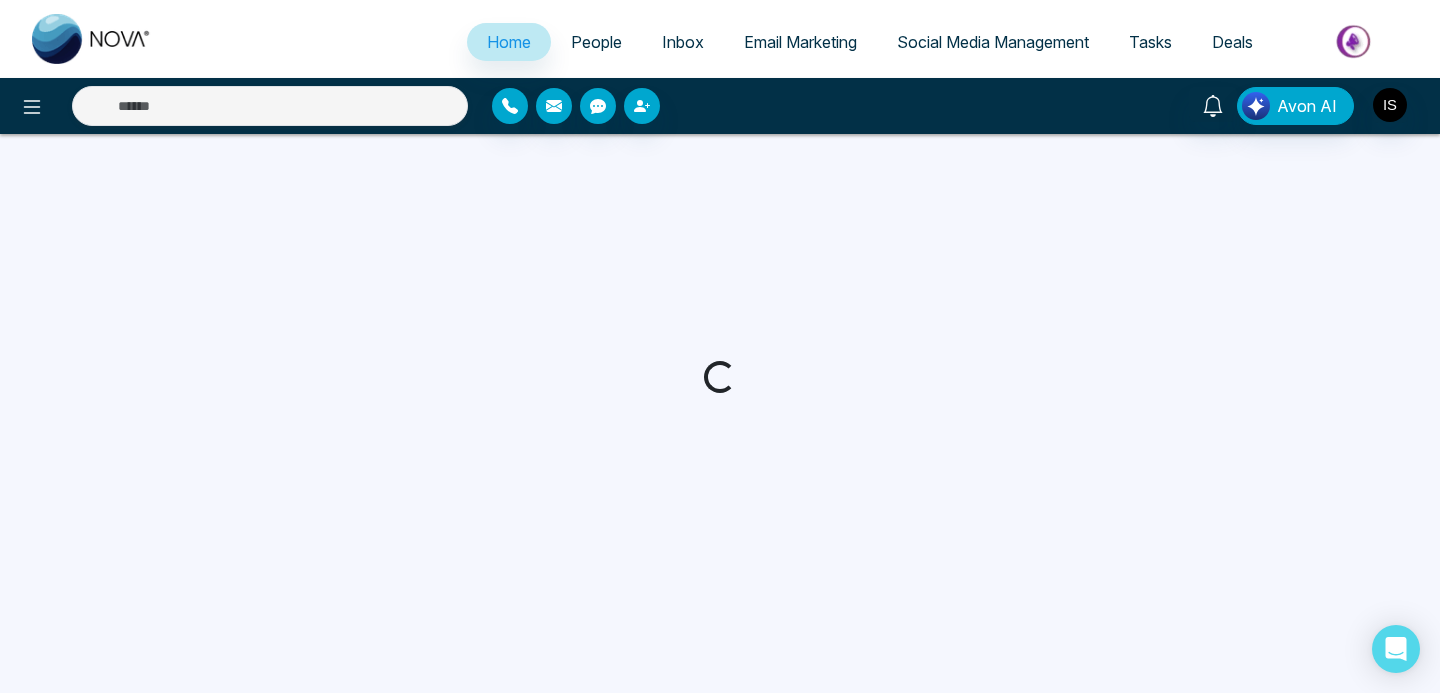 select on "*" 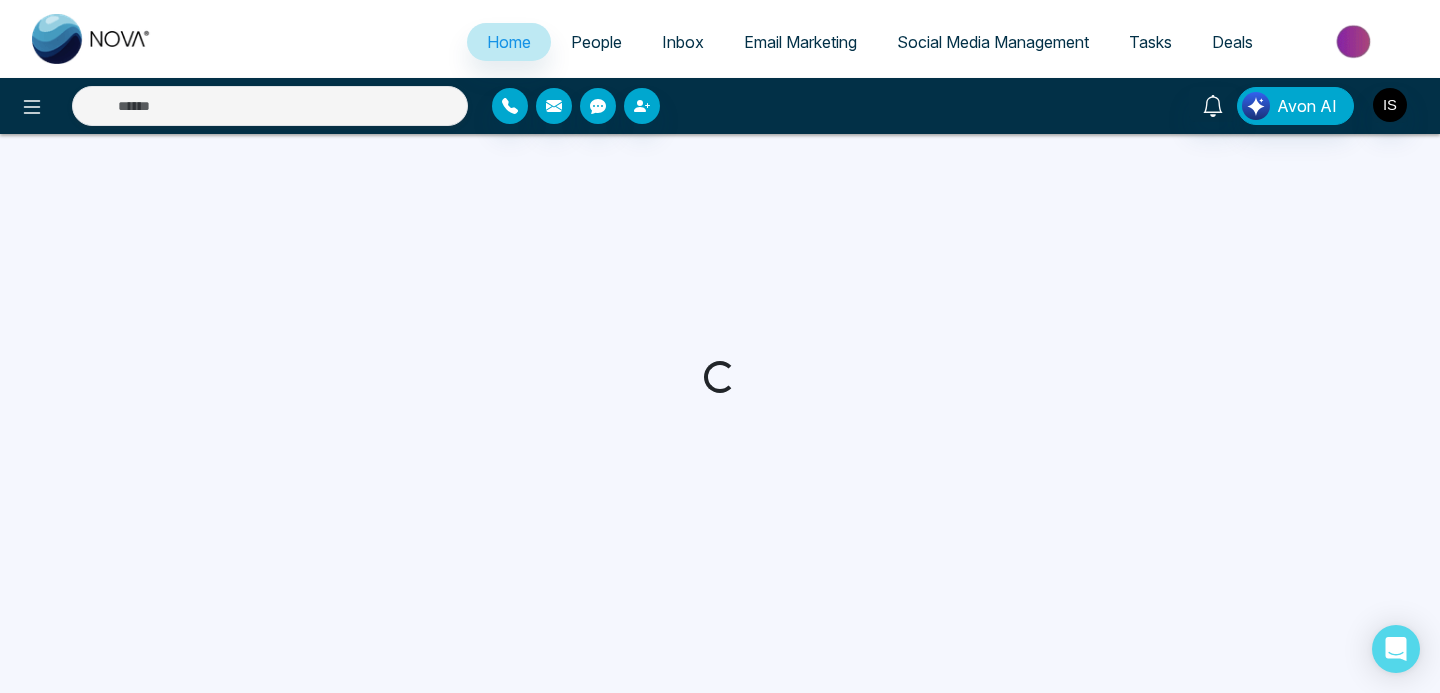 select on "*" 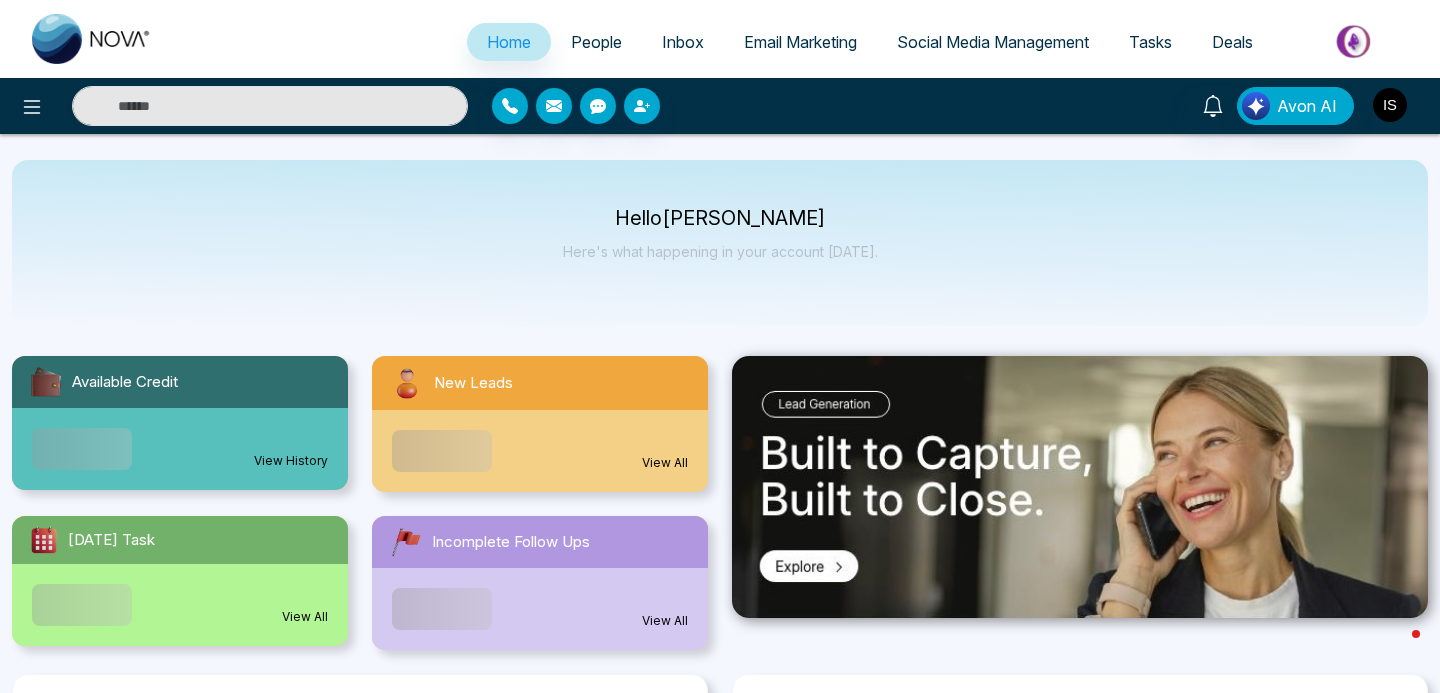 click at bounding box center (1390, 105) 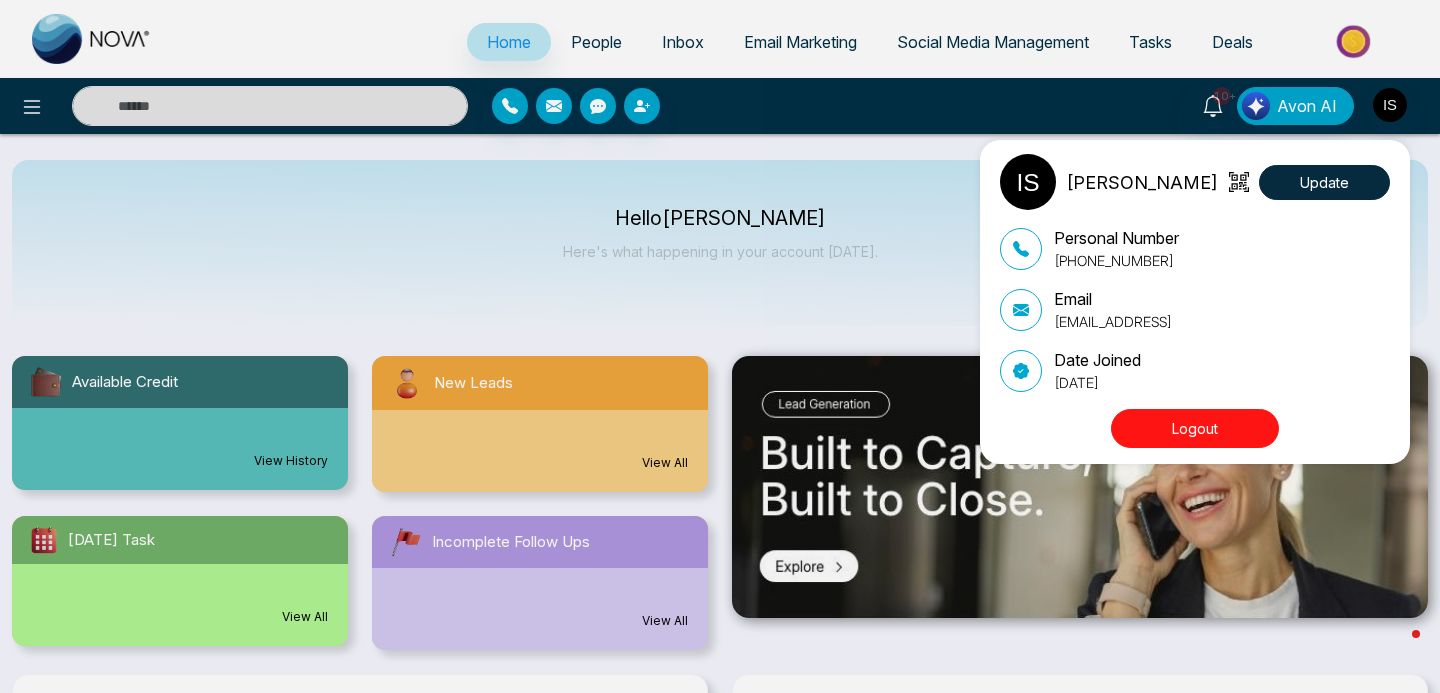 click on "Logout" at bounding box center [1195, 428] 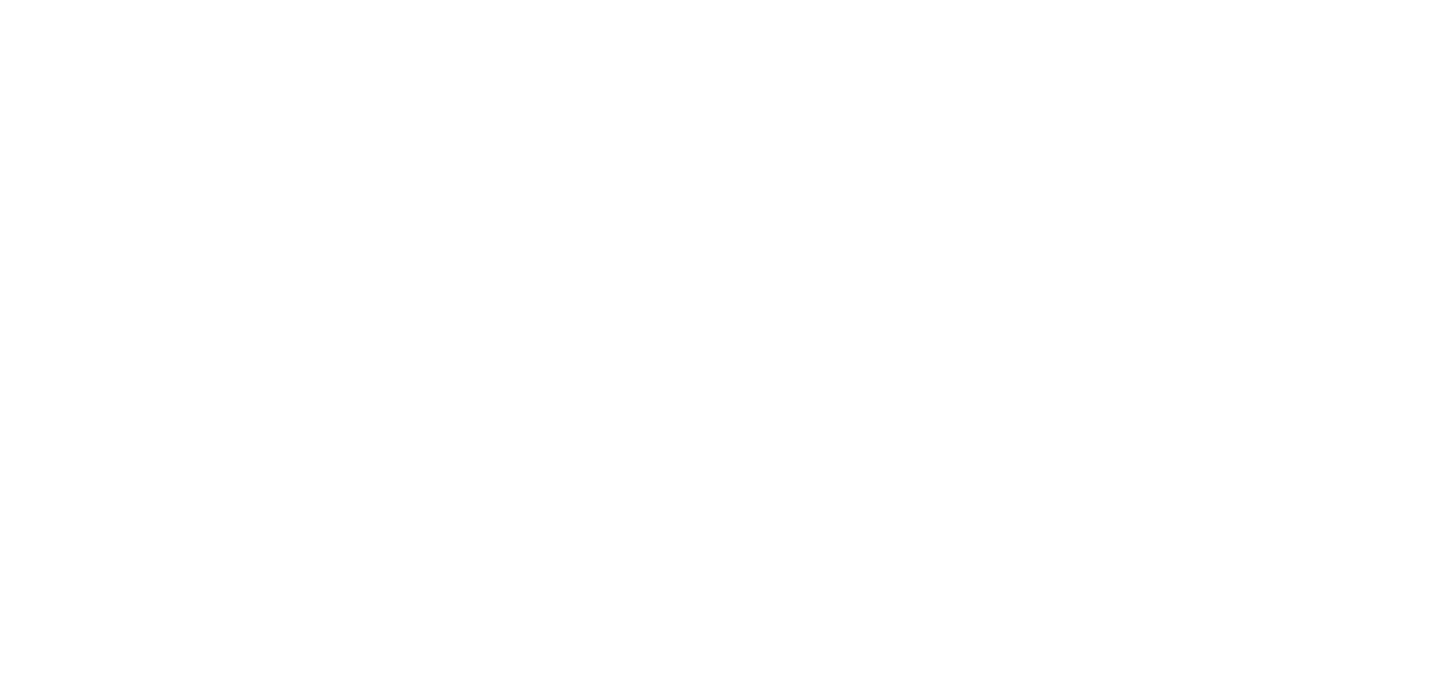 scroll, scrollTop: 0, scrollLeft: 0, axis: both 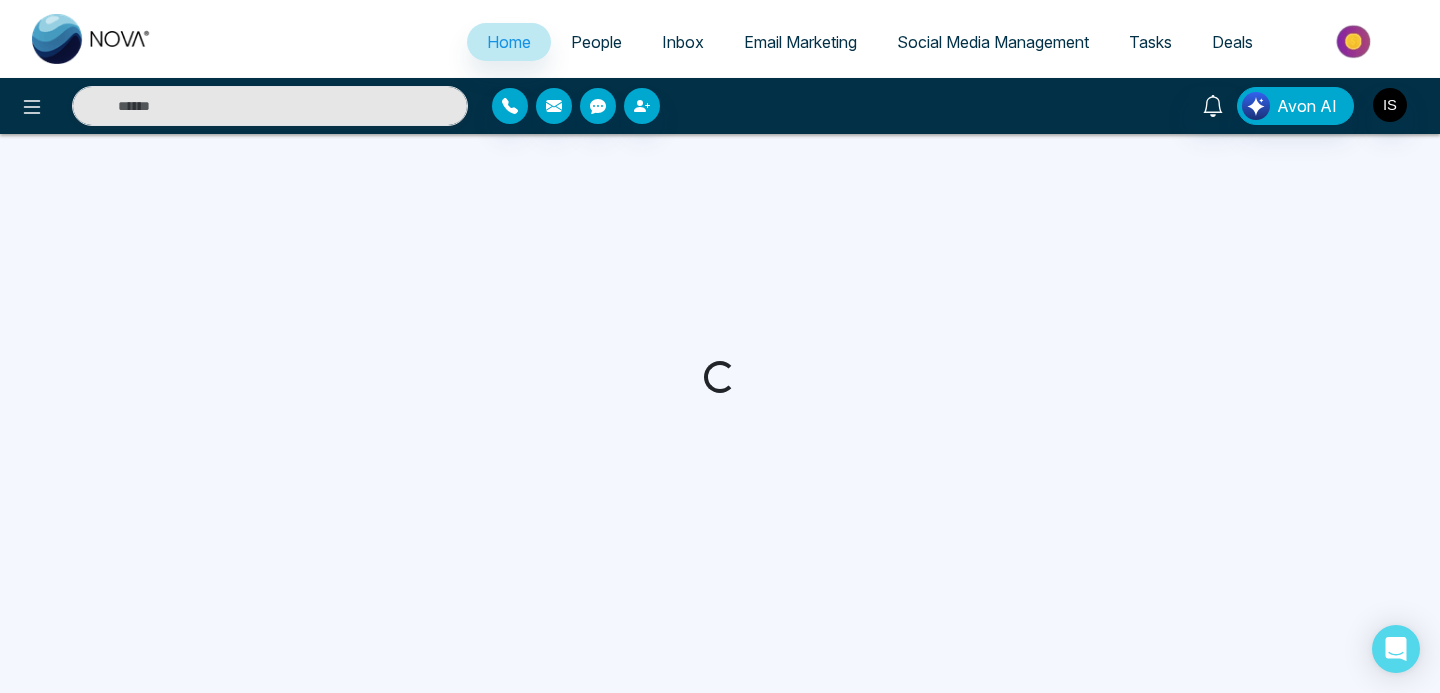 select on "*" 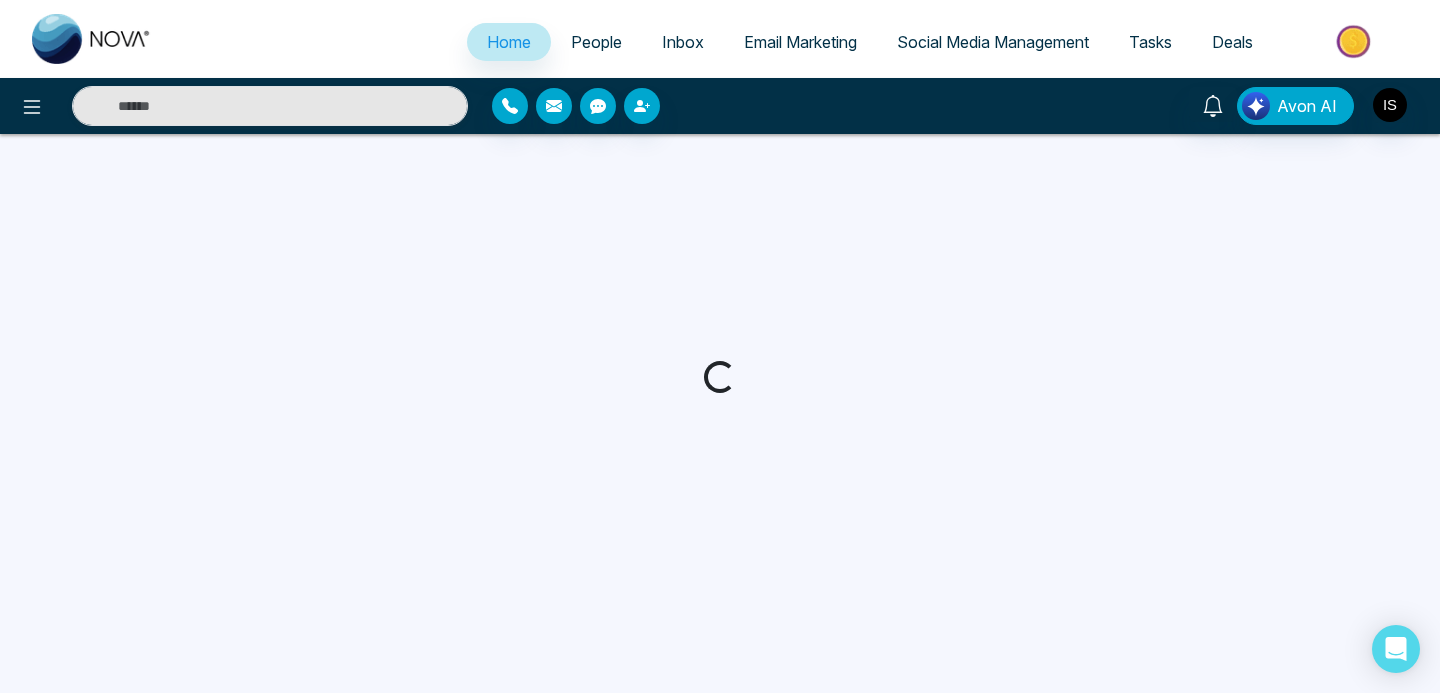 select on "*" 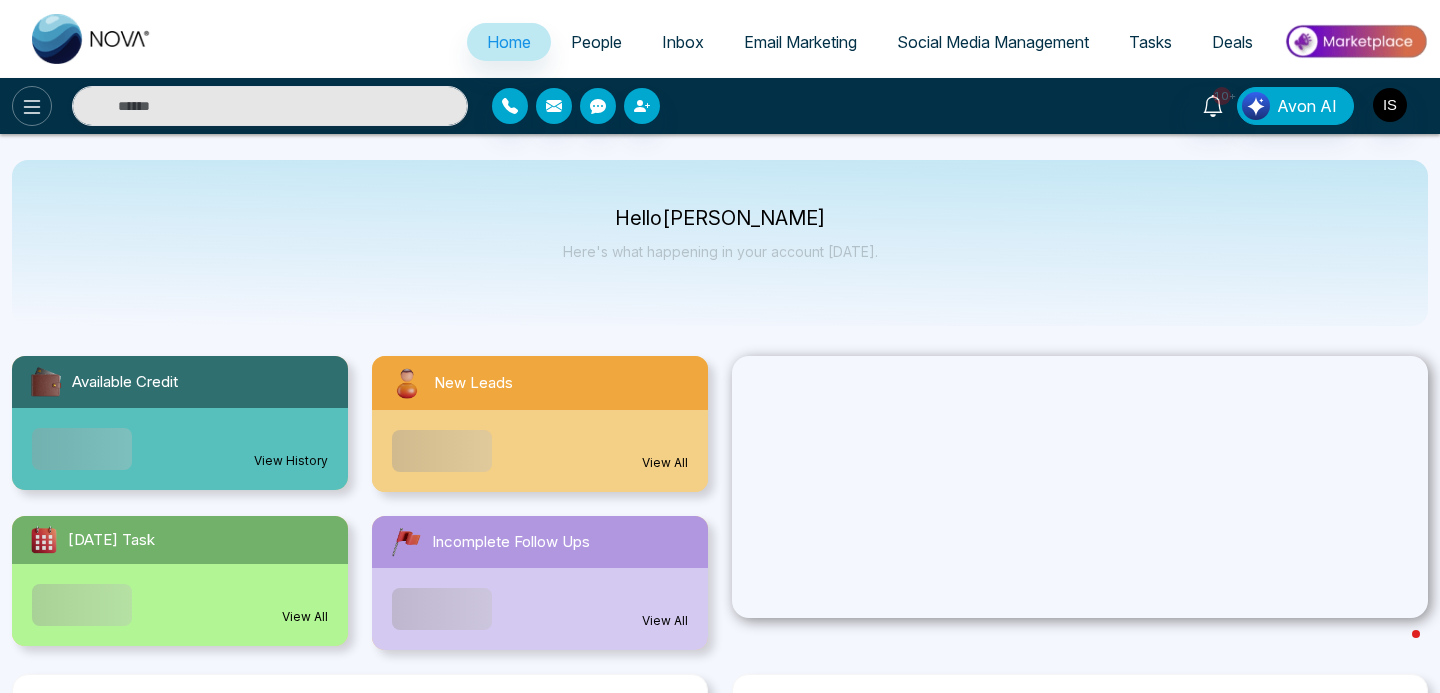 click 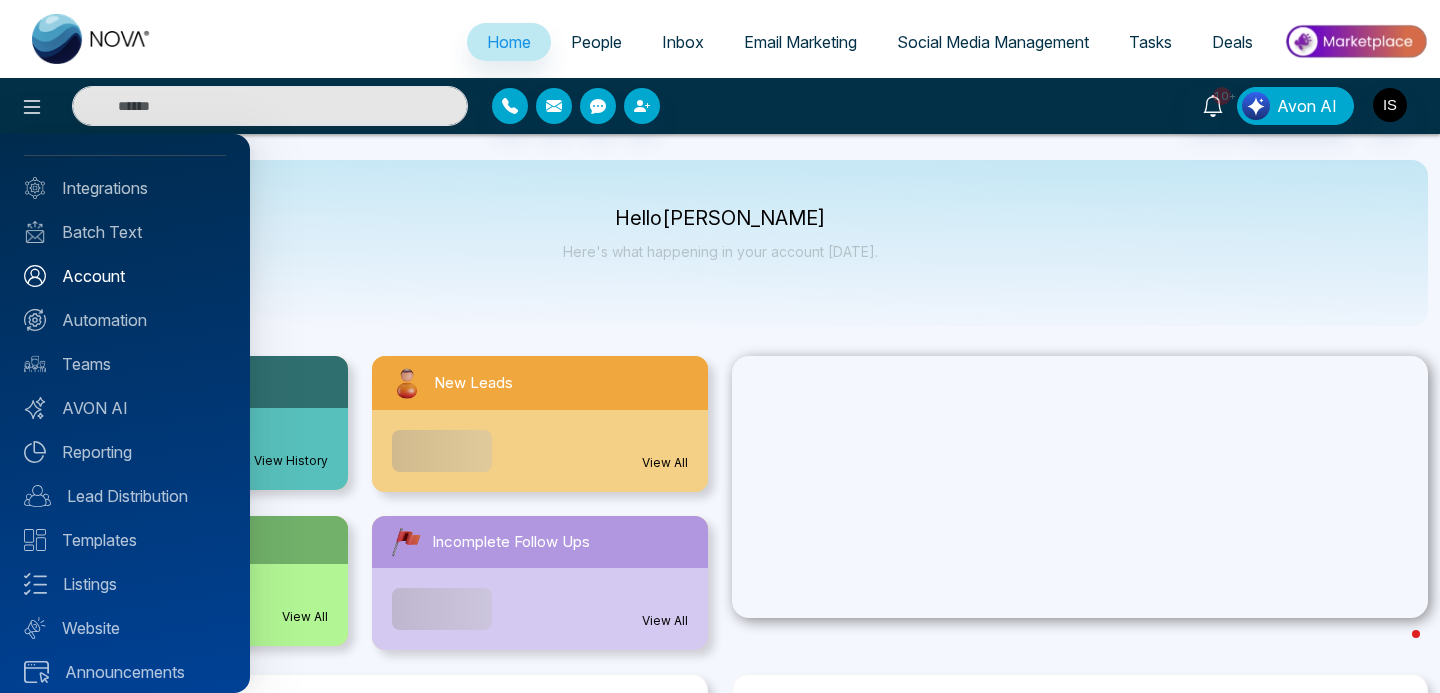 scroll, scrollTop: 116, scrollLeft: 0, axis: vertical 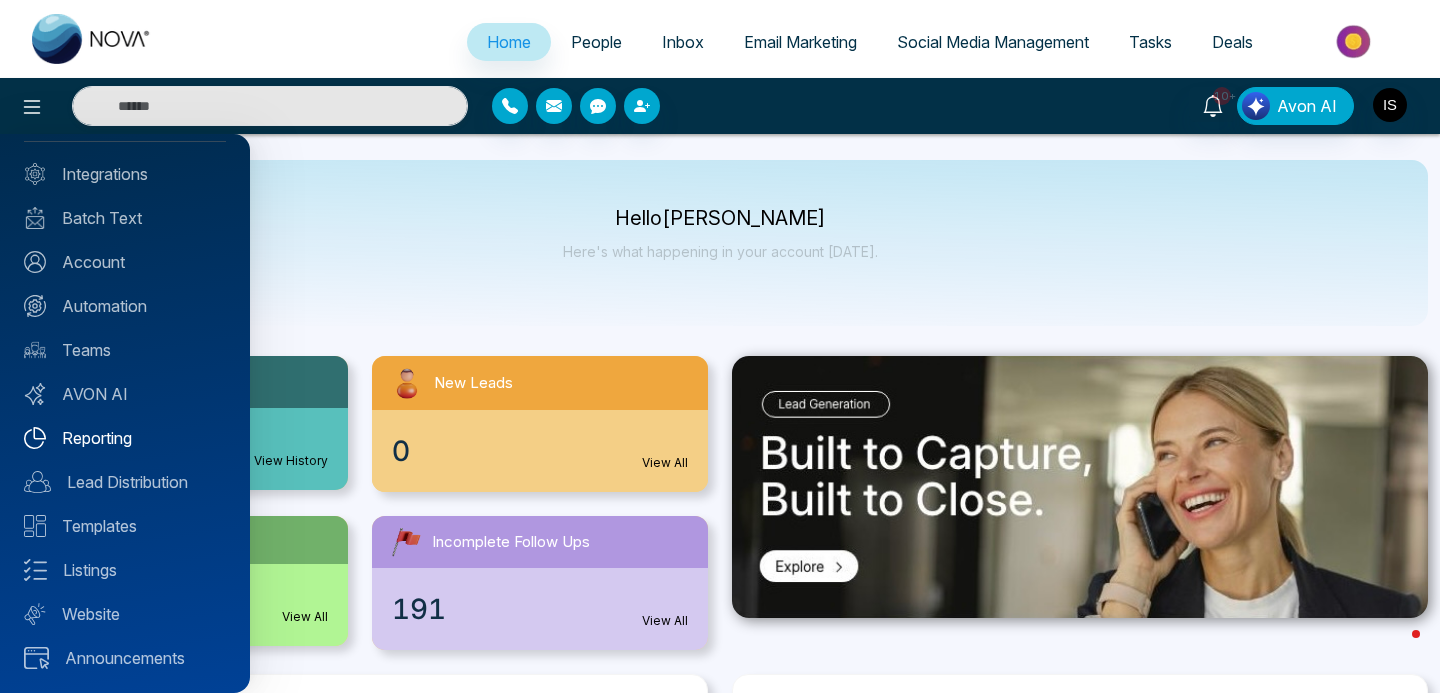 click on "Reporting" at bounding box center (125, 438) 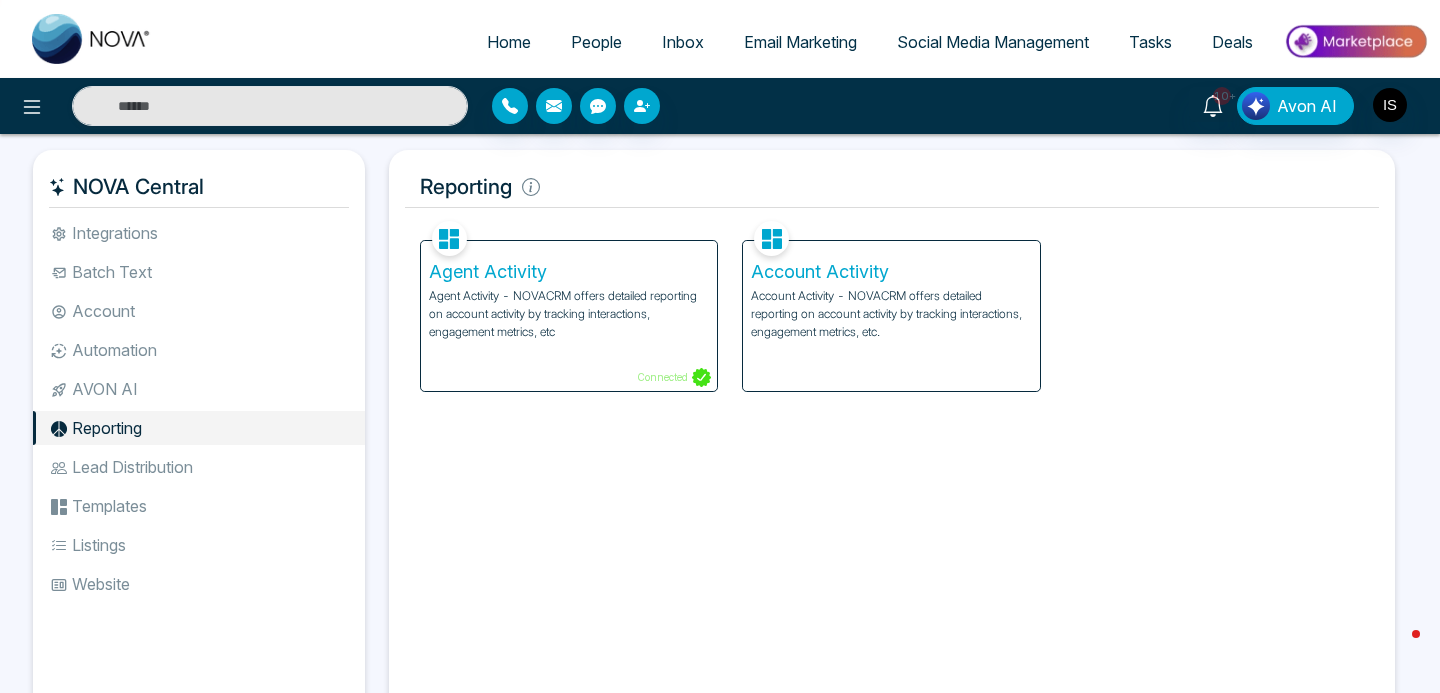 click on "Agent Activity - NOVACRM offers detailed reporting on account activity by tracking interactions, engagement metrics, etc" at bounding box center [569, 314] 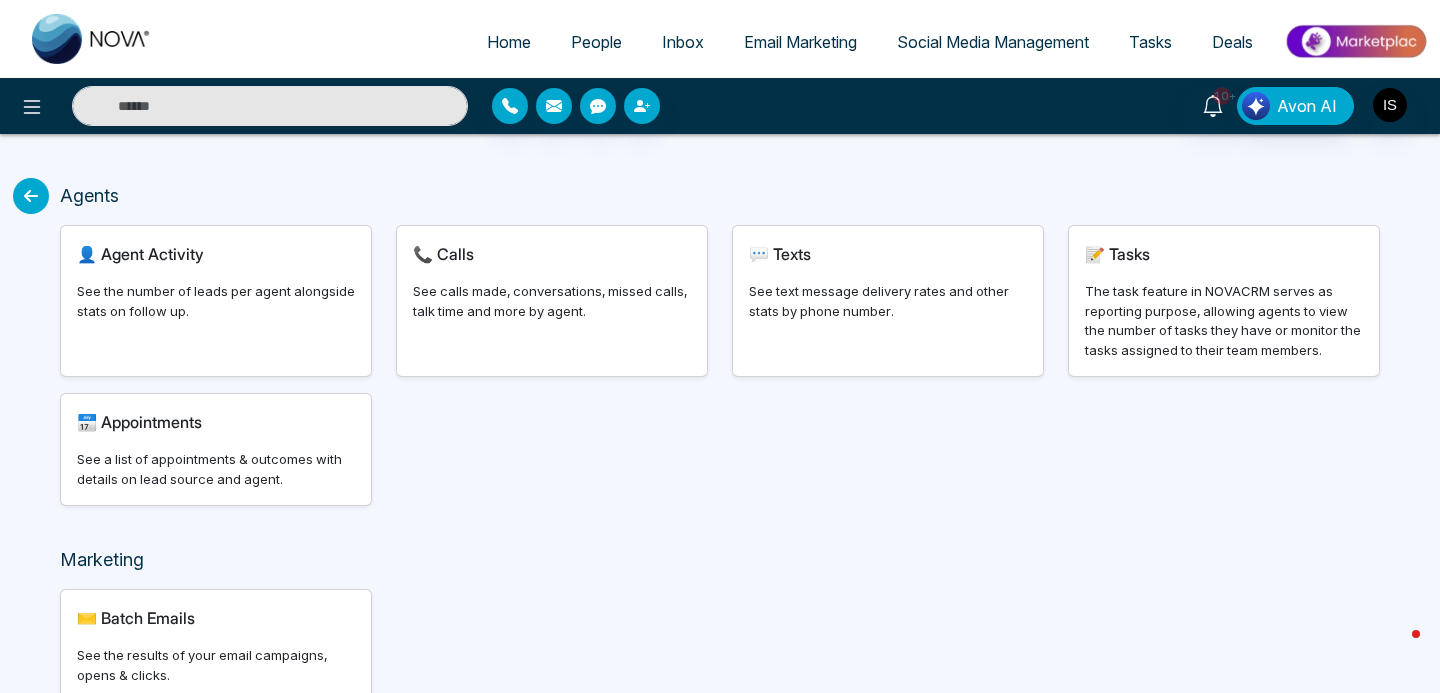 click on "📞 Calls See calls made, conversations, missed calls, talk time and more by agent." at bounding box center [552, 301] 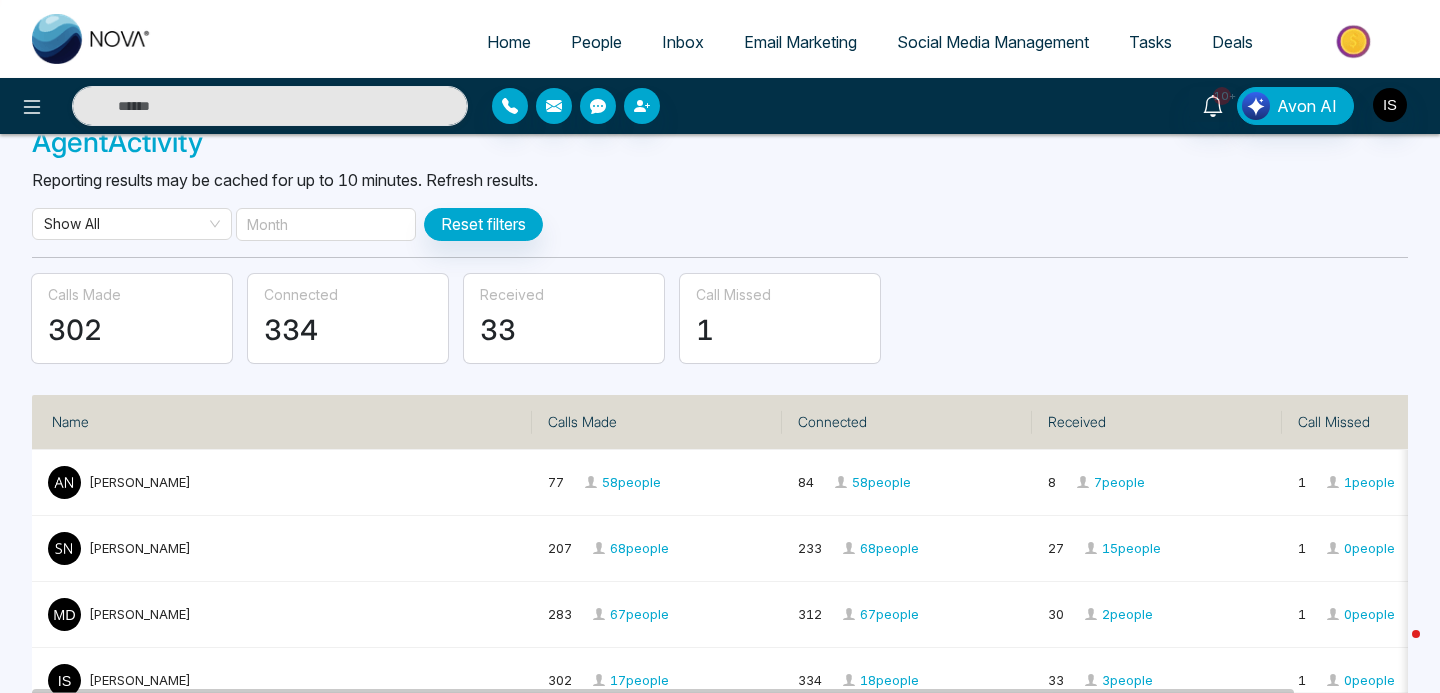 scroll, scrollTop: 135, scrollLeft: 0, axis: vertical 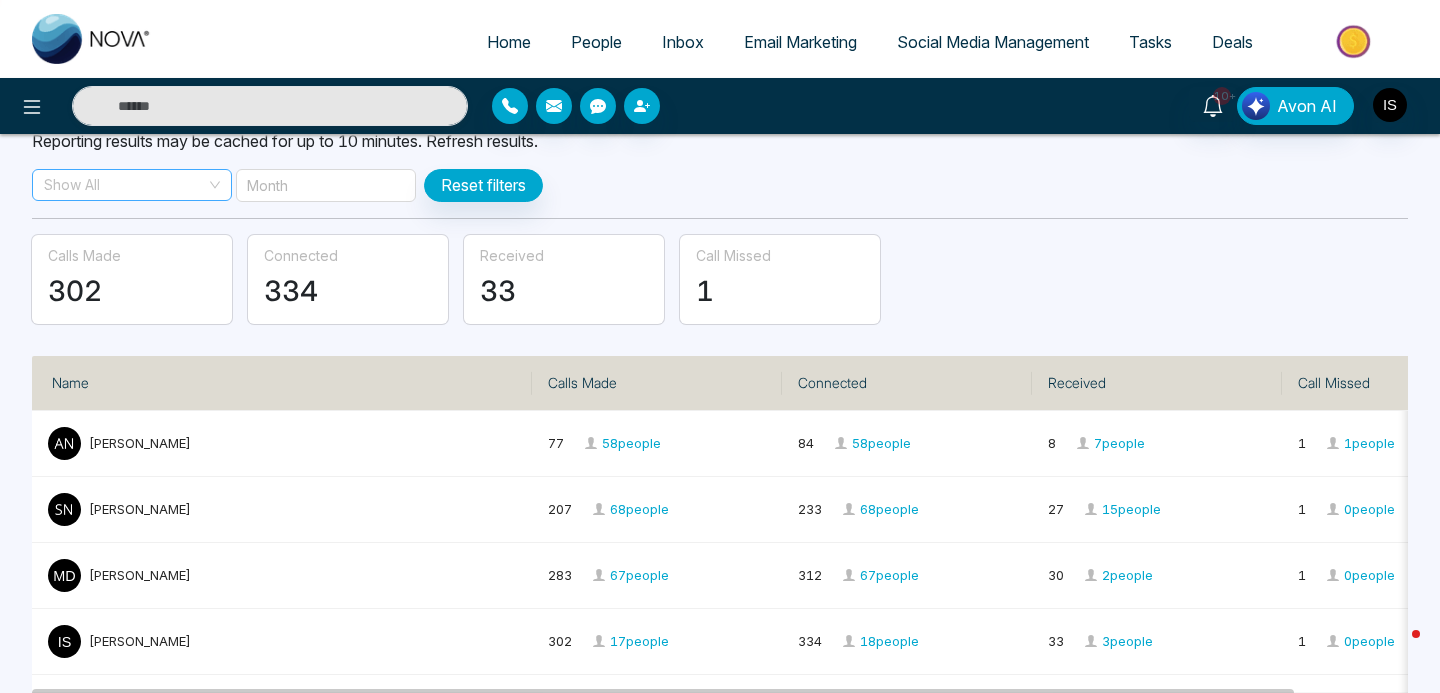 click on "Show All" at bounding box center (132, 185) 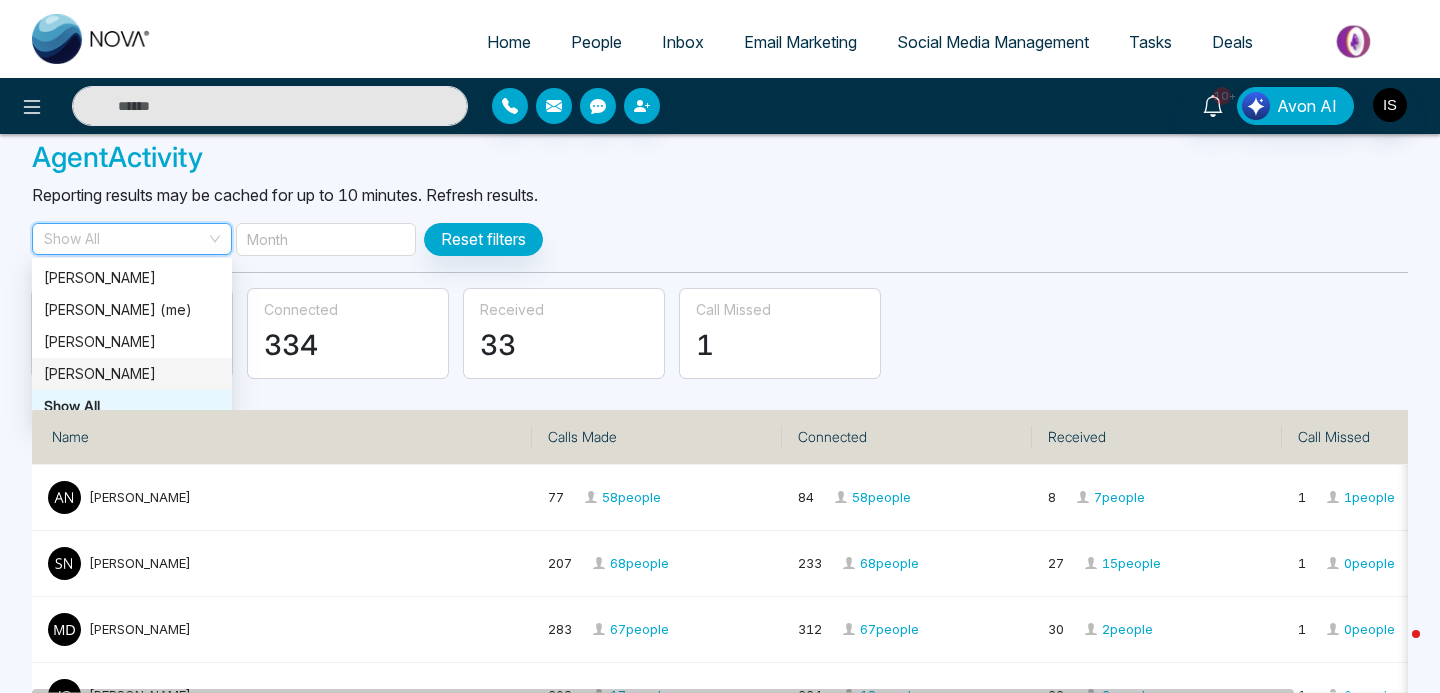 scroll, scrollTop: 74, scrollLeft: 0, axis: vertical 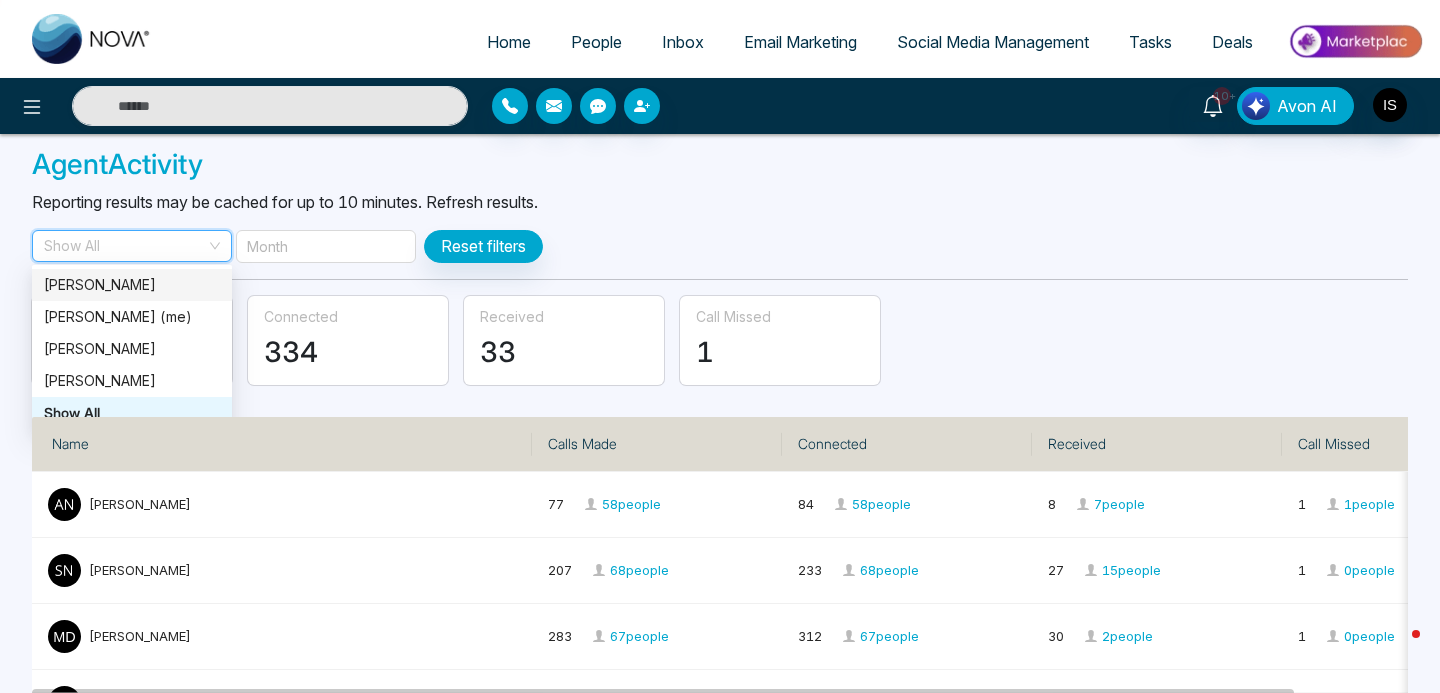 click on "Aaron Nova" at bounding box center [132, 285] 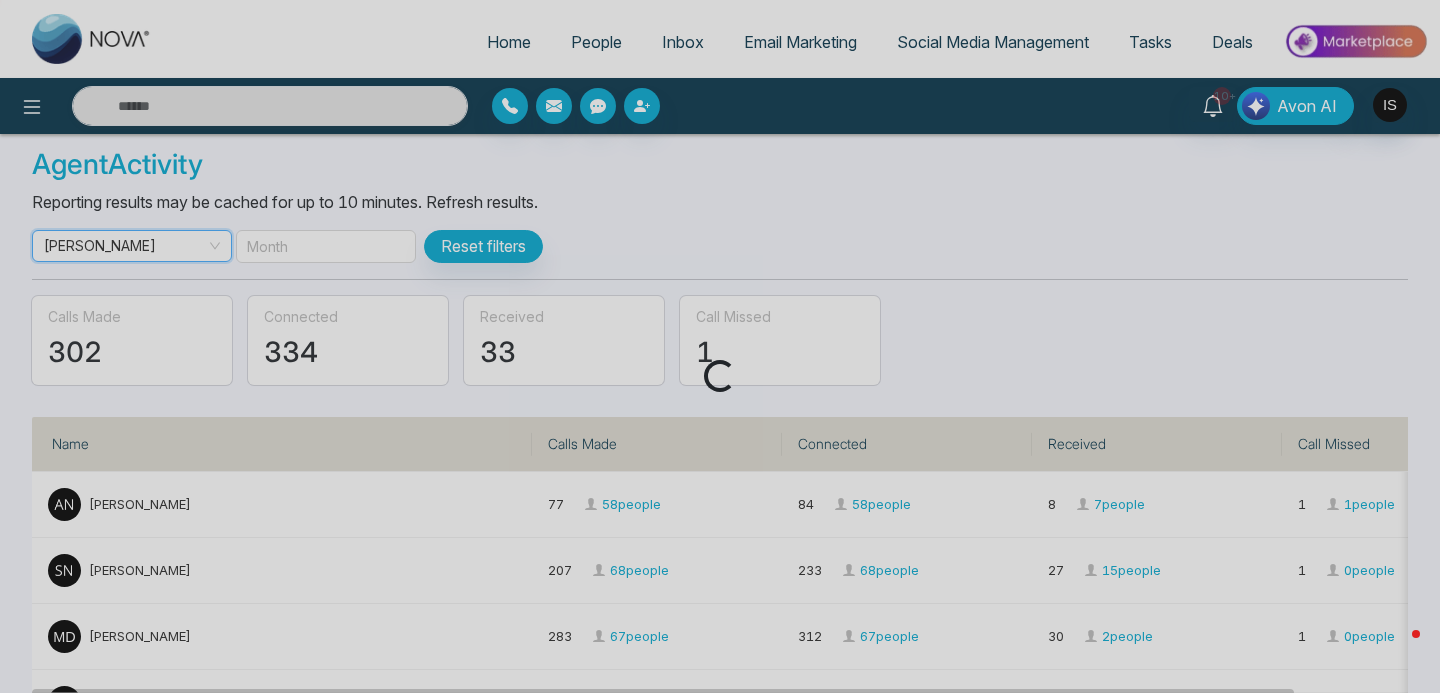 scroll, scrollTop: 0, scrollLeft: 0, axis: both 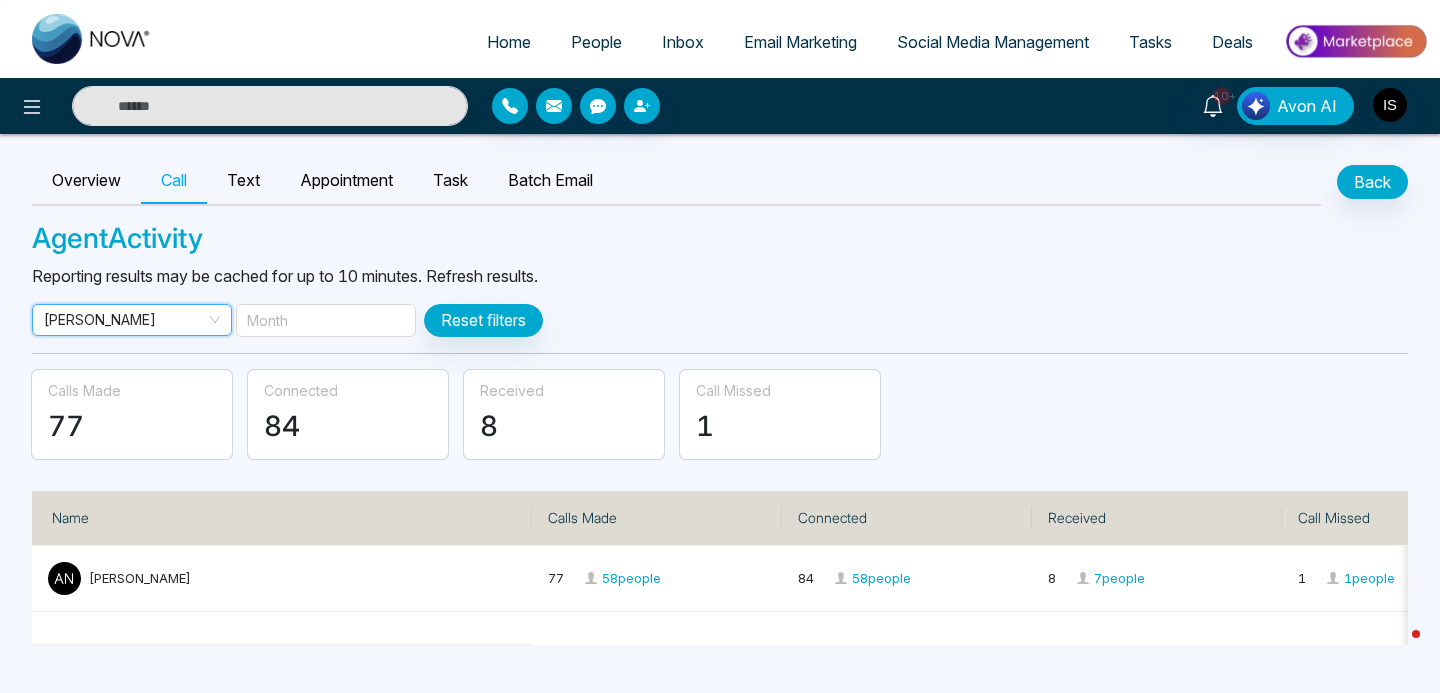 click on "Month" at bounding box center (326, 320) 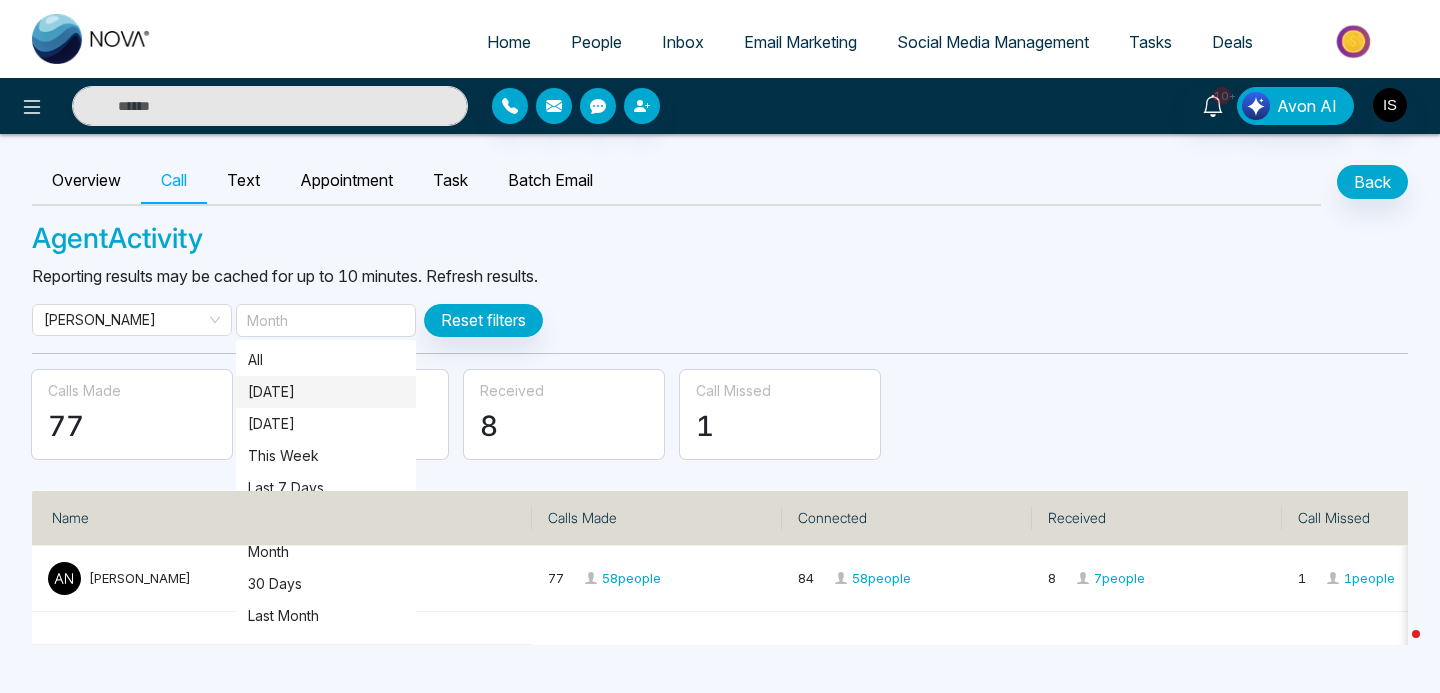 click on "Today" at bounding box center (326, 392) 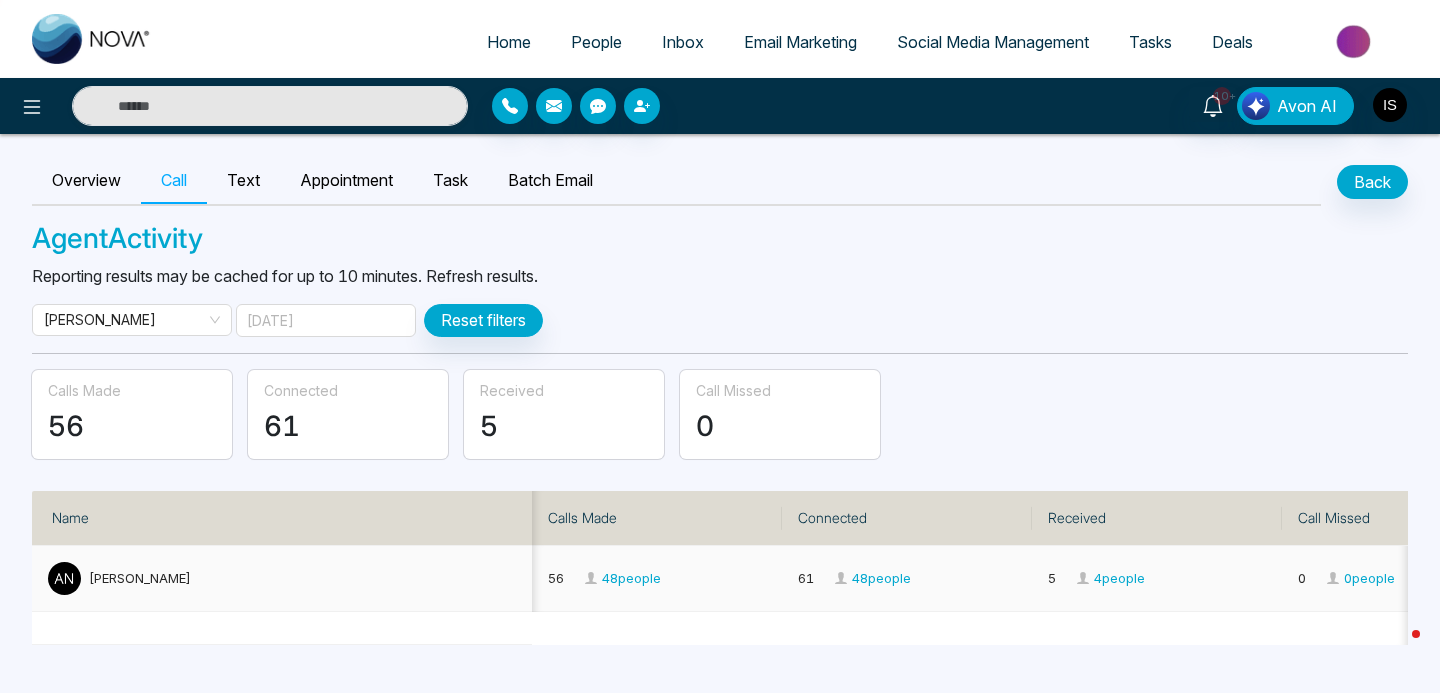 scroll, scrollTop: 0, scrollLeft: 25, axis: horizontal 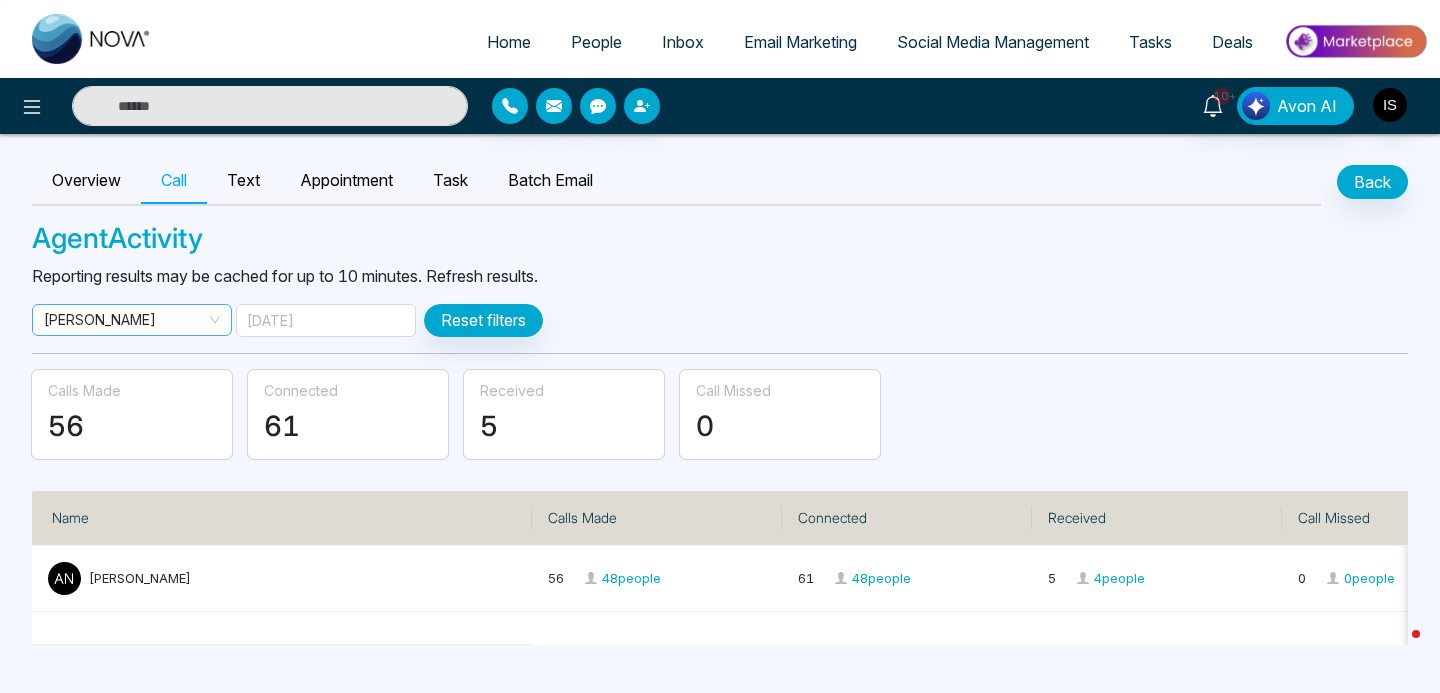 click on "Aaron Nova" at bounding box center [132, 320] 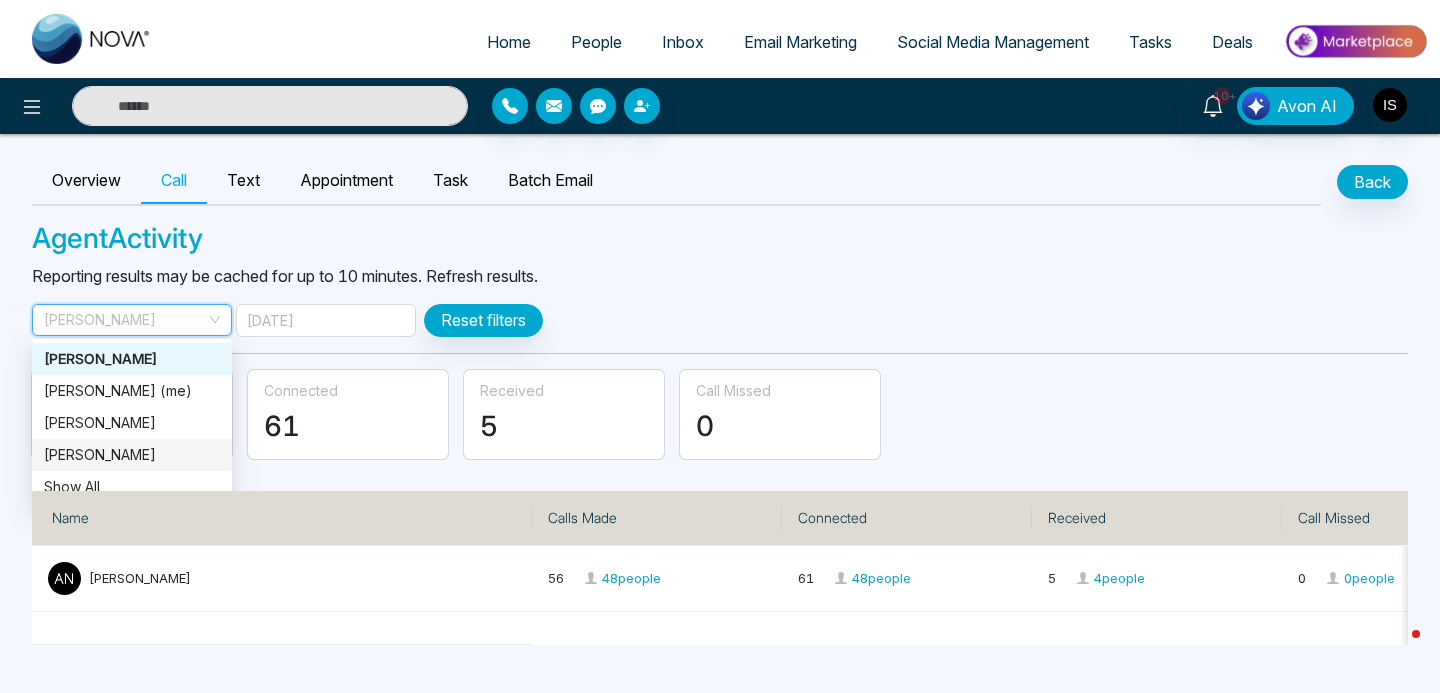 click on "Sam Nova" at bounding box center (132, 455) 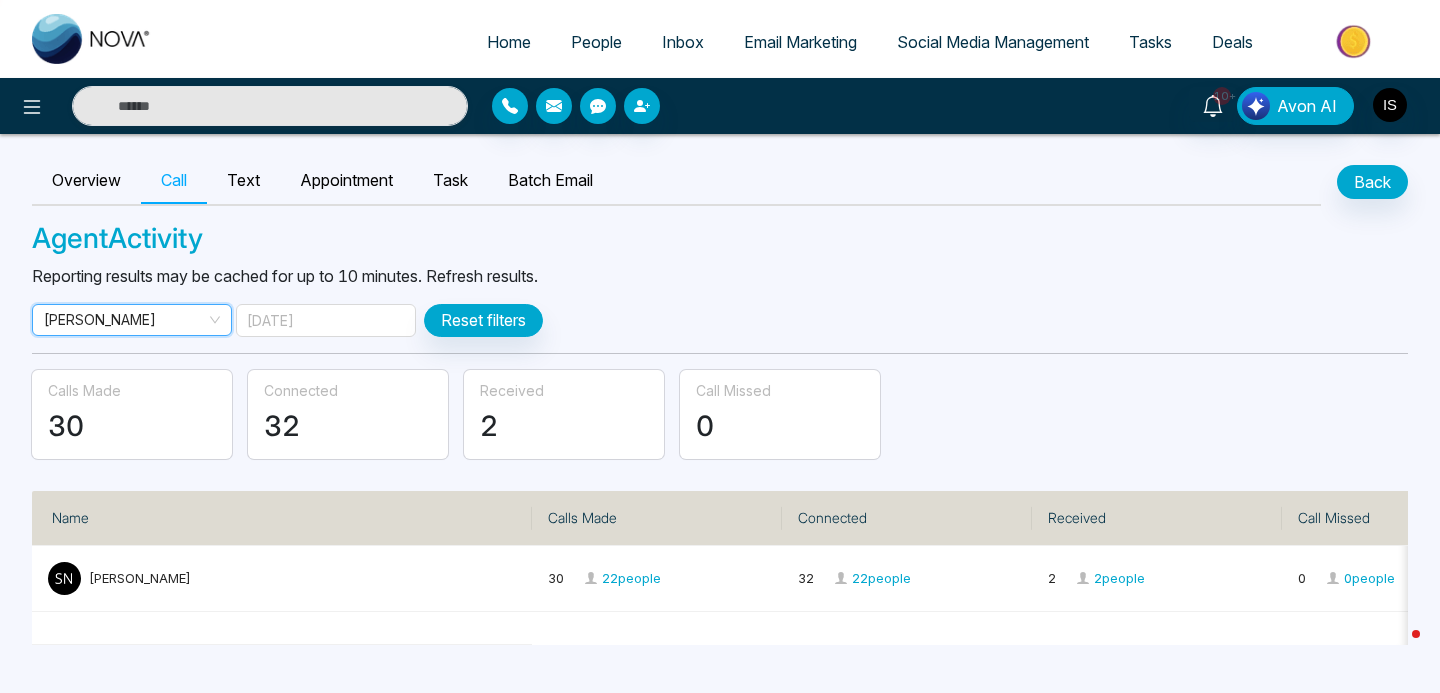 click on "Sam Nova" at bounding box center (132, 320) 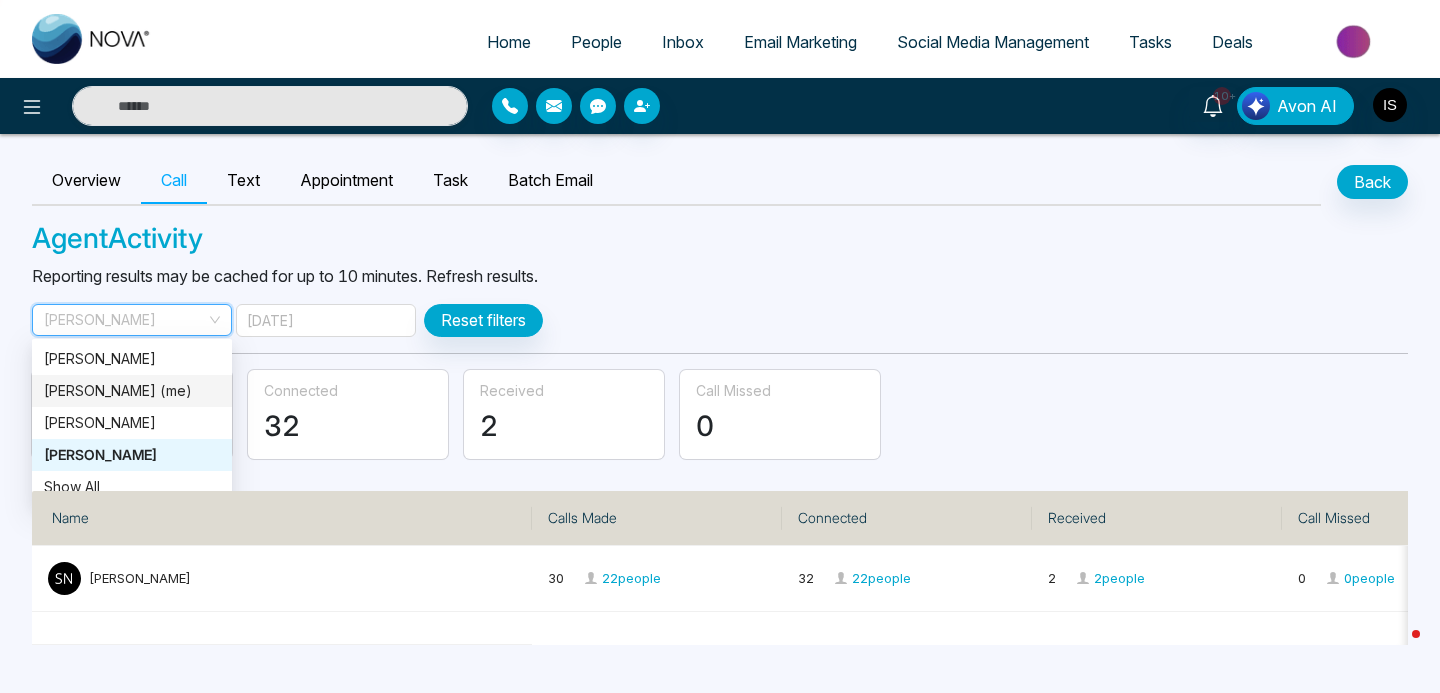 click on "Ishmeet Singh (me)" at bounding box center [132, 391] 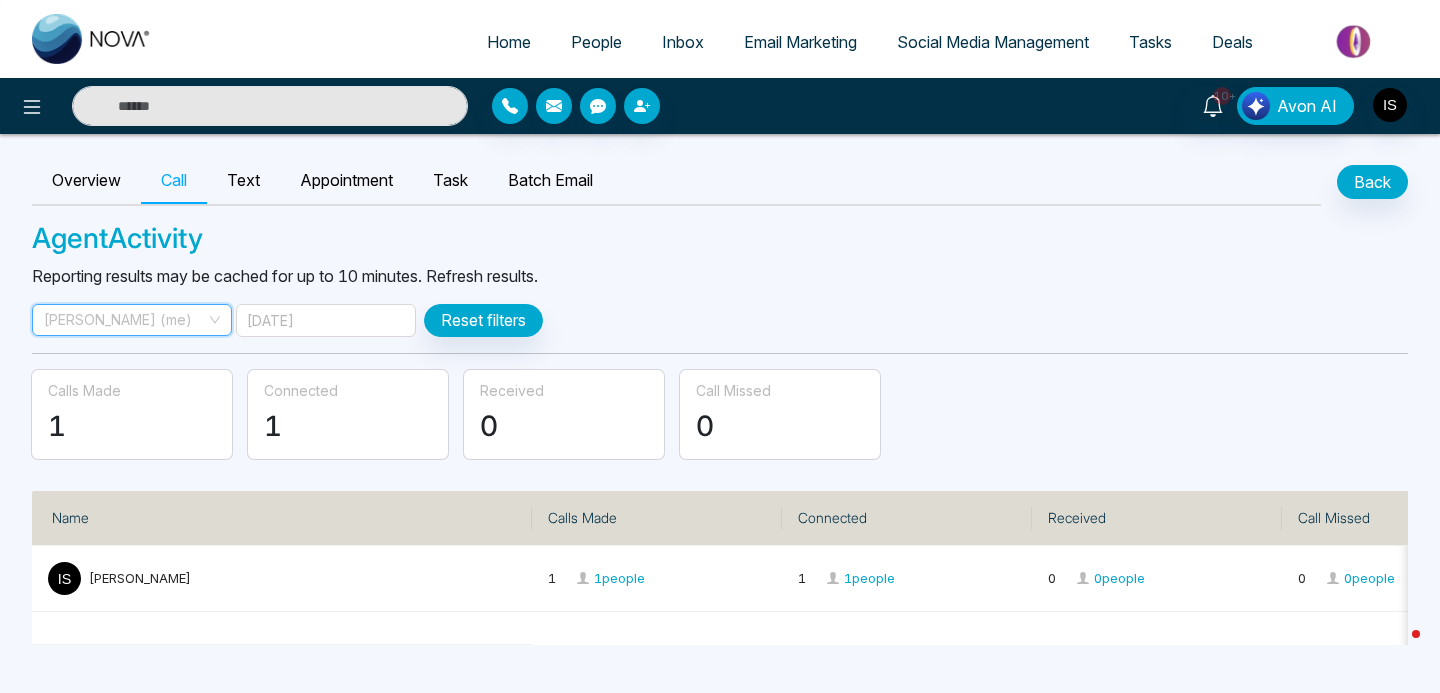 click on "Ishmeet Singh (me)" at bounding box center (132, 320) 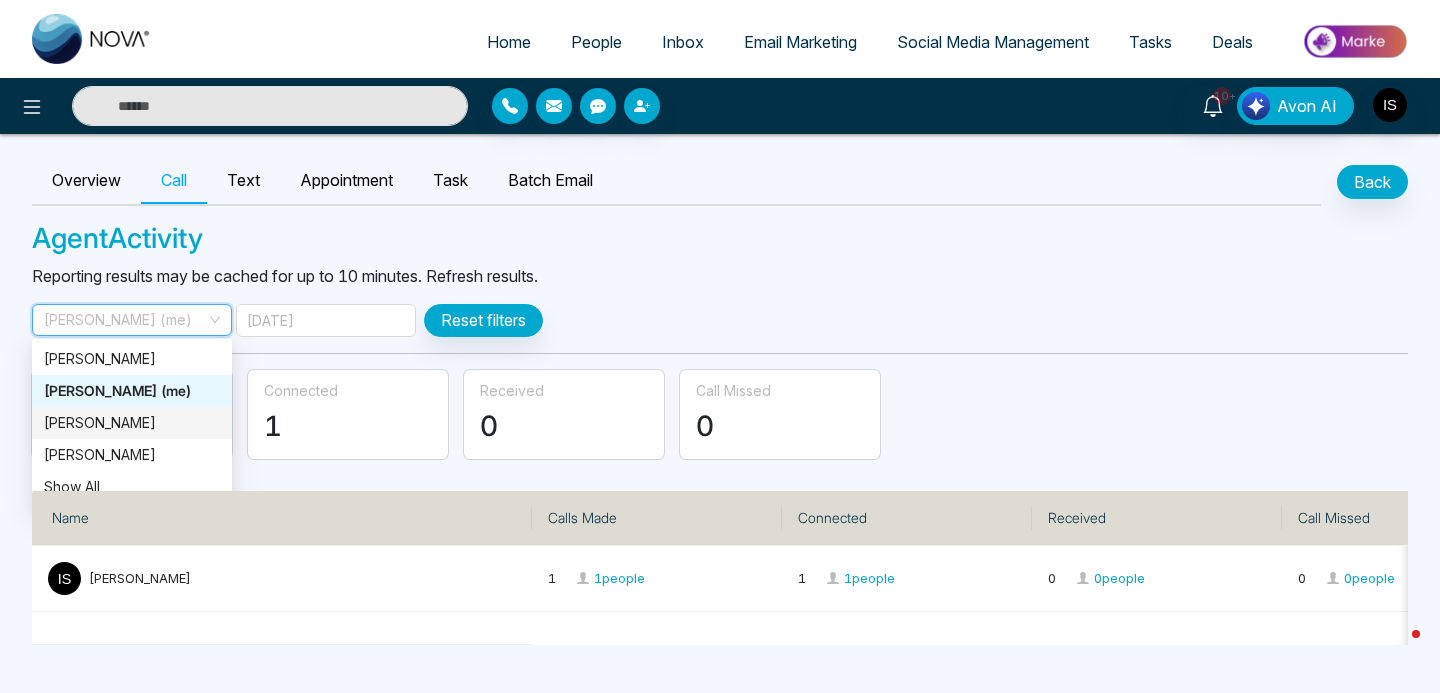 click on "Mriganka Deka" at bounding box center [132, 423] 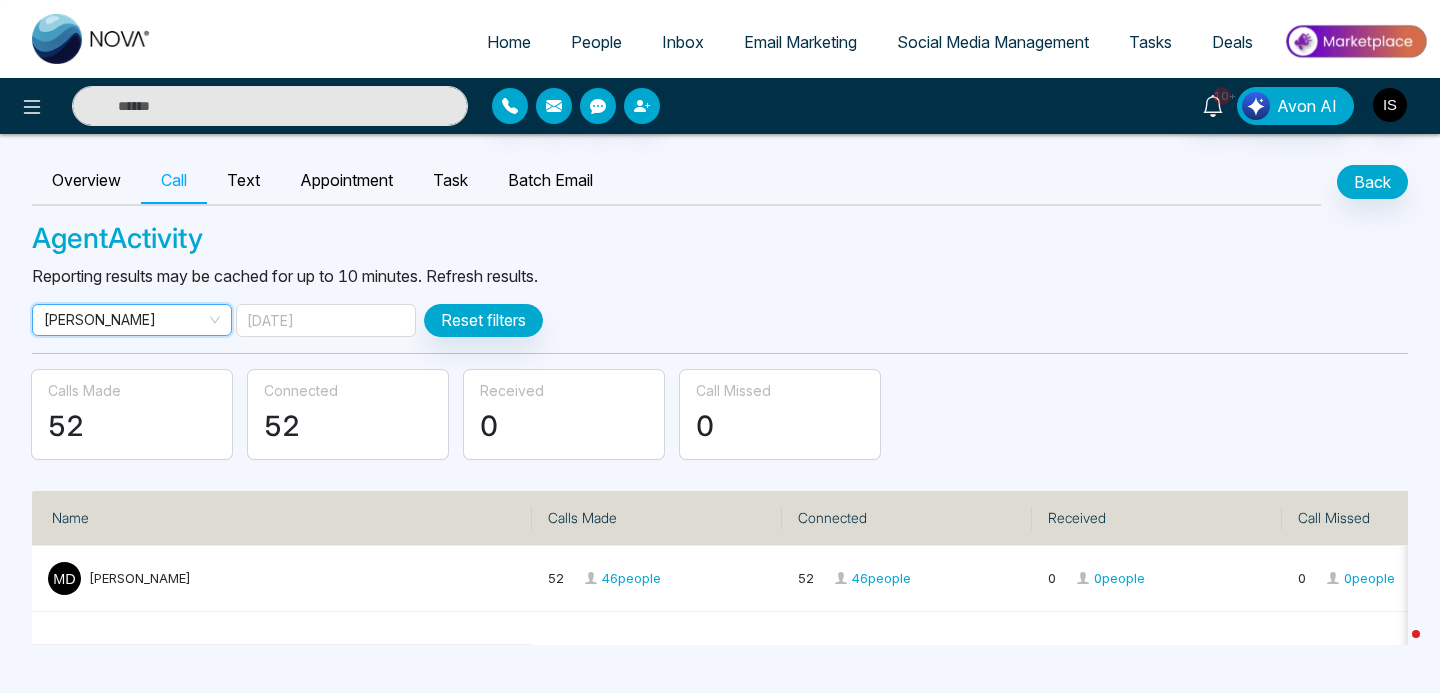 click on "Mriganka Deka" at bounding box center [132, 320] 